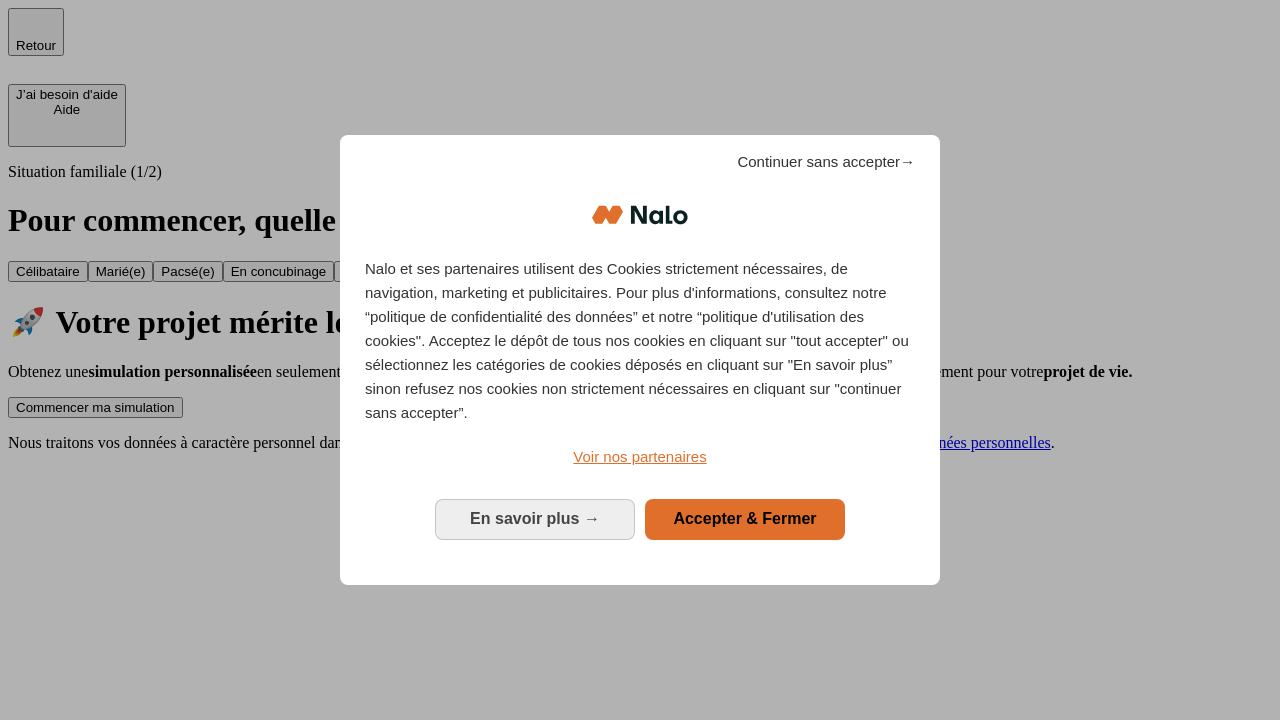 scroll, scrollTop: 0, scrollLeft: 0, axis: both 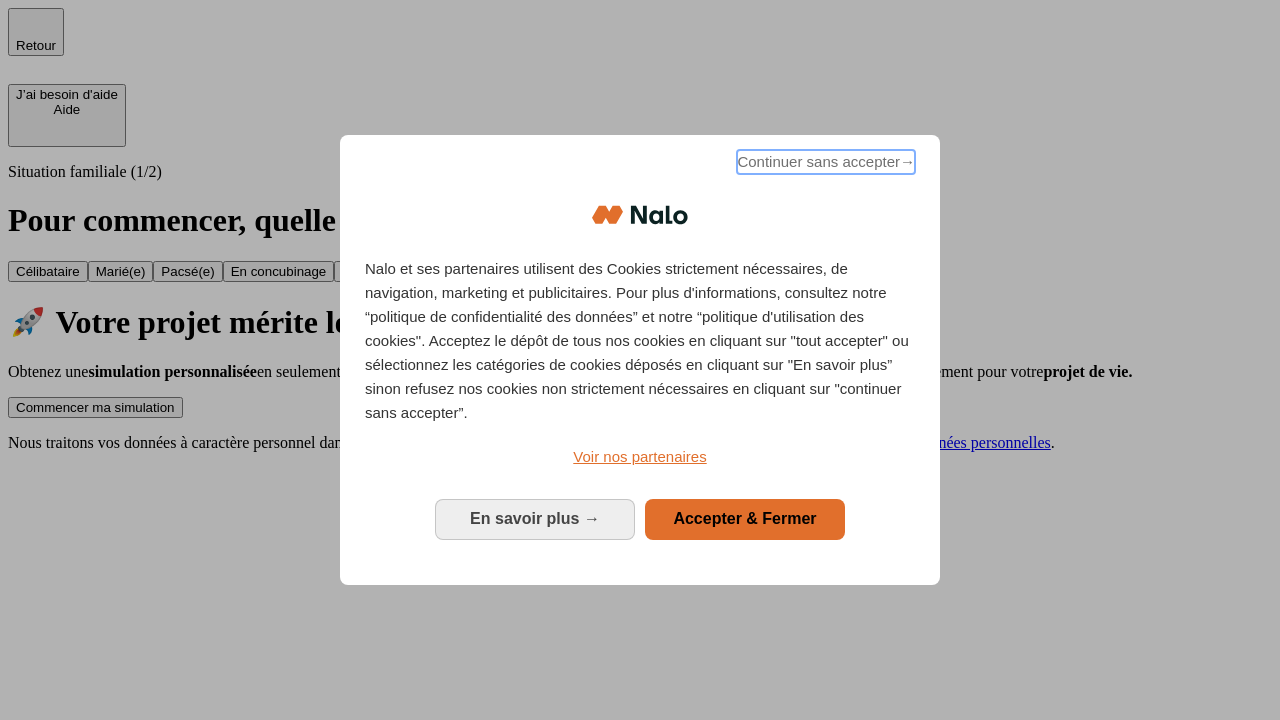 click on "Continuer sans accepter  →" at bounding box center (826, 162) 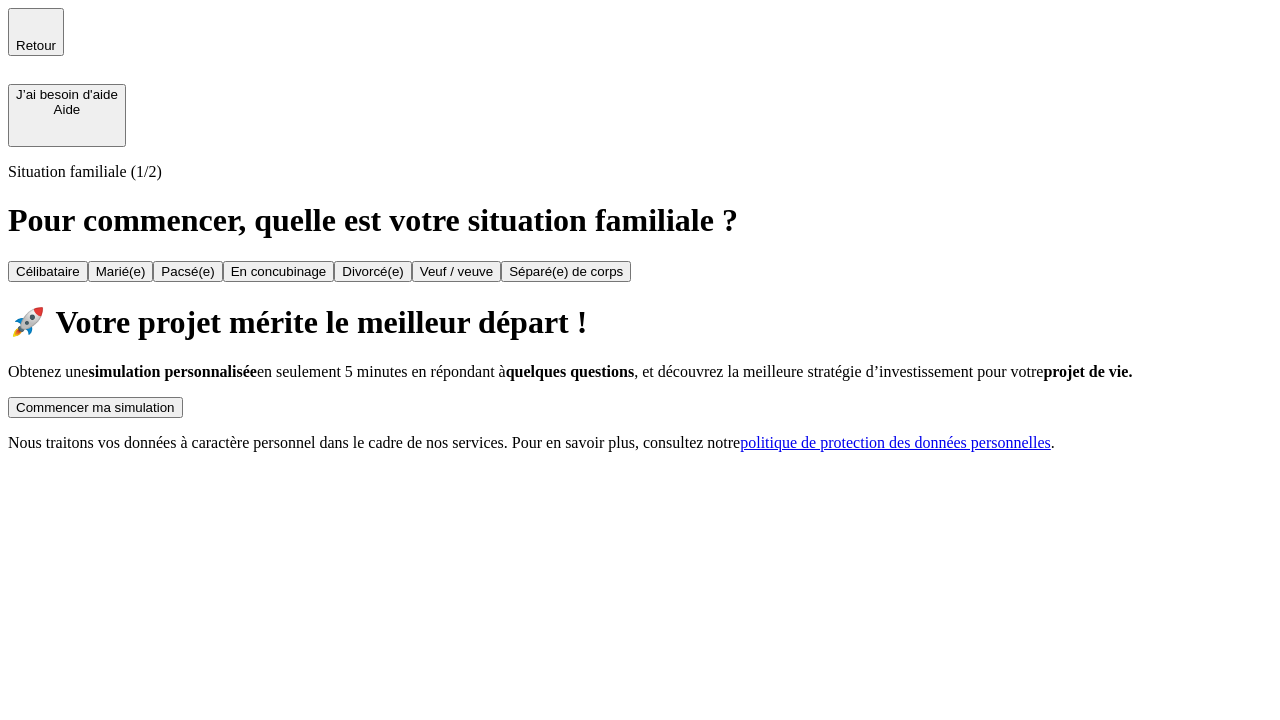 click on "Commencer ma simulation" at bounding box center [95, 407] 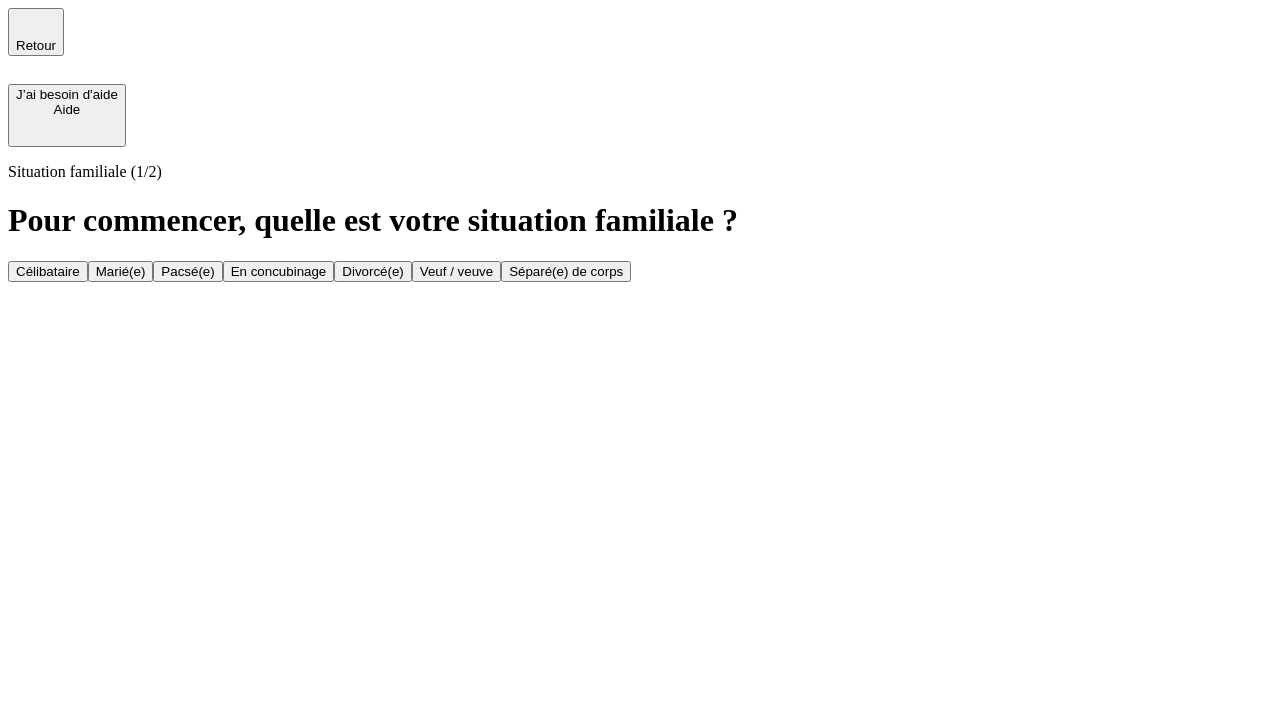 click on "En concubinage" at bounding box center (279, 271) 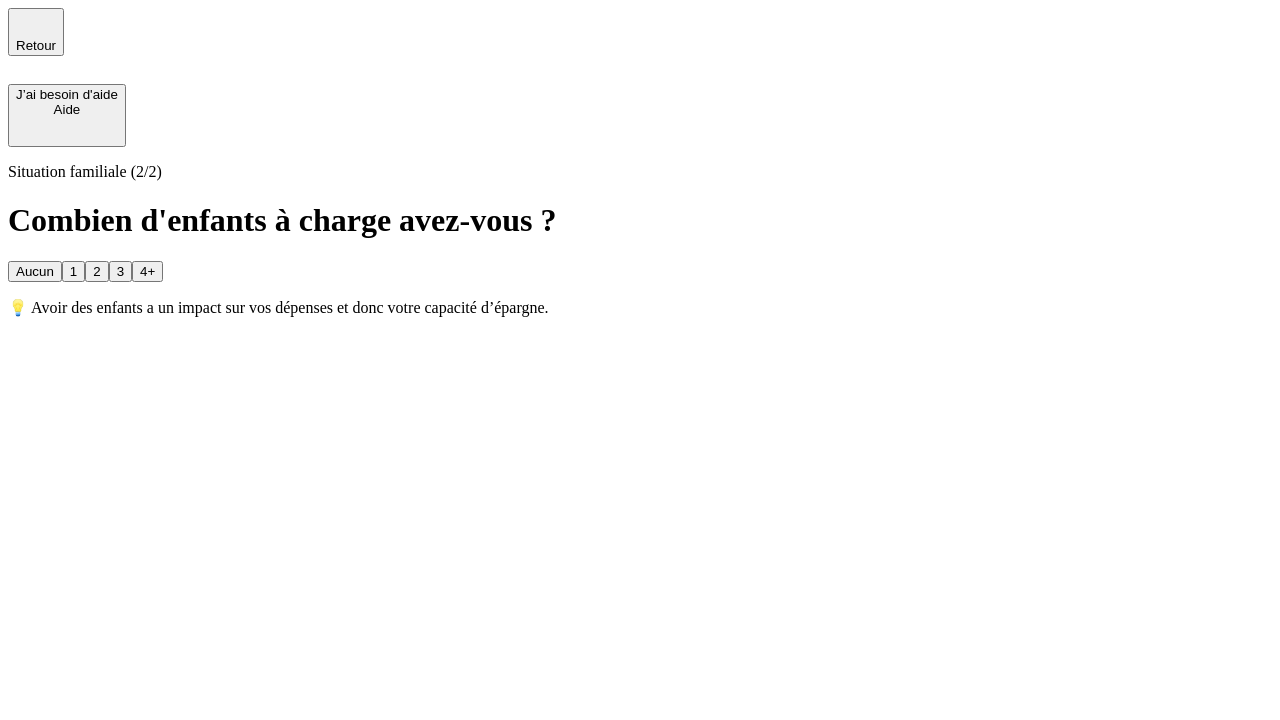 click on "2" at bounding box center [96, 271] 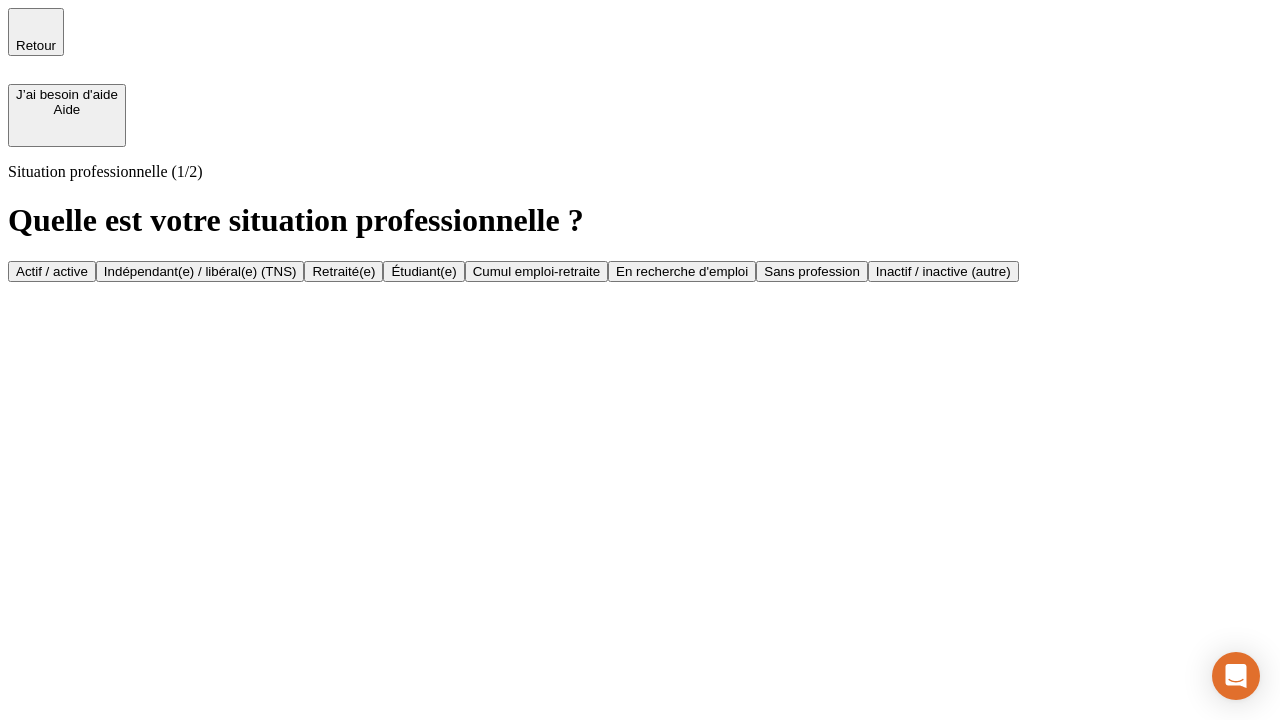 click on "Indépendant(e) / libéral(e) (TNS)" at bounding box center (200, 271) 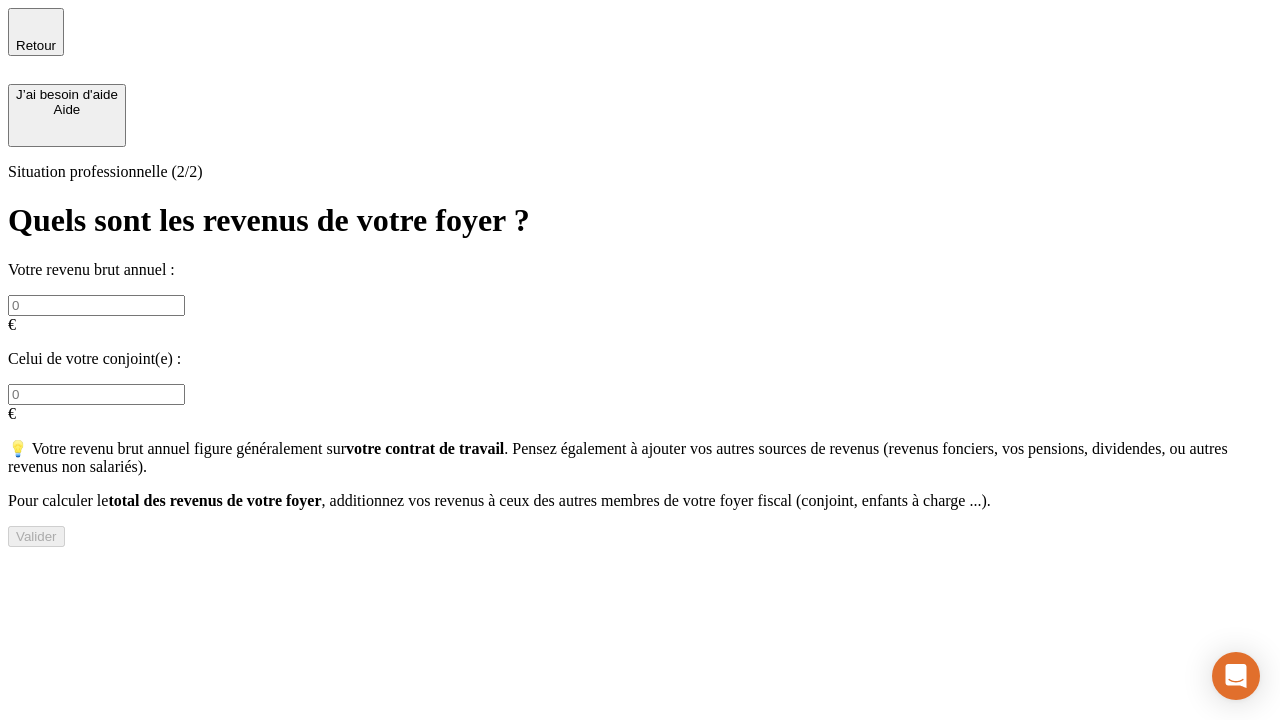 click at bounding box center [96, 305] 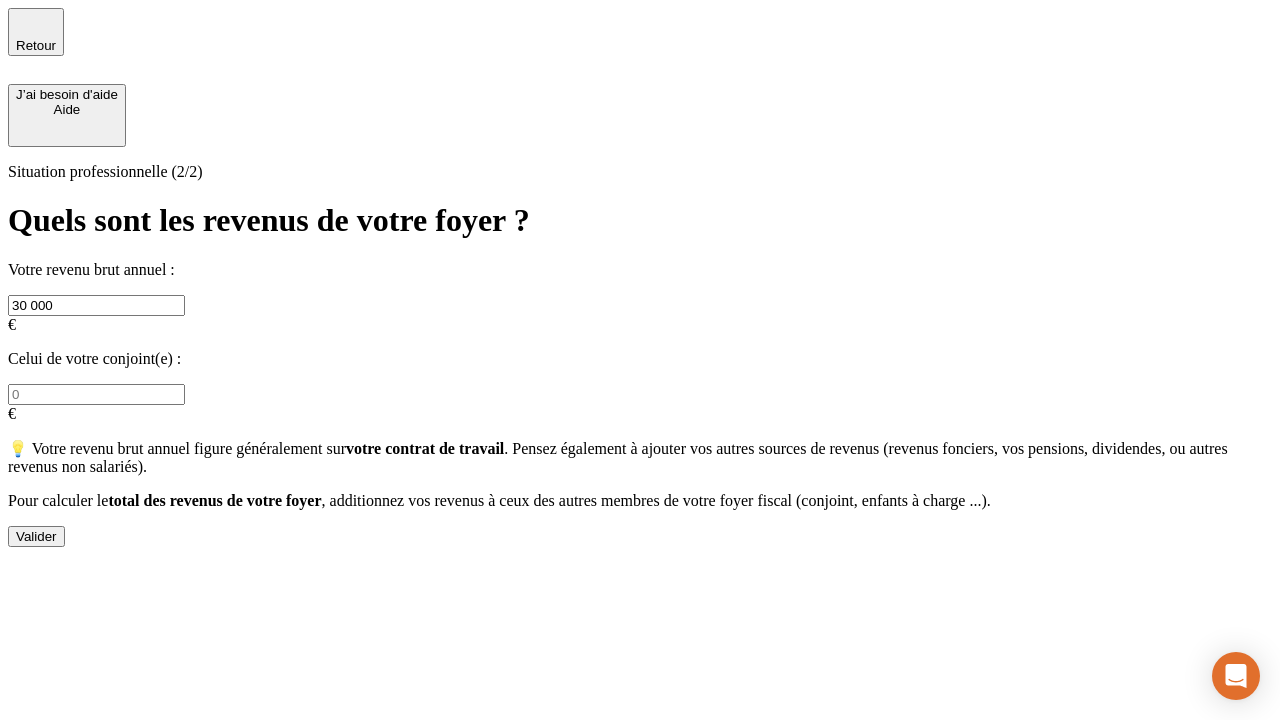 click on "Valider" at bounding box center (36, 536) 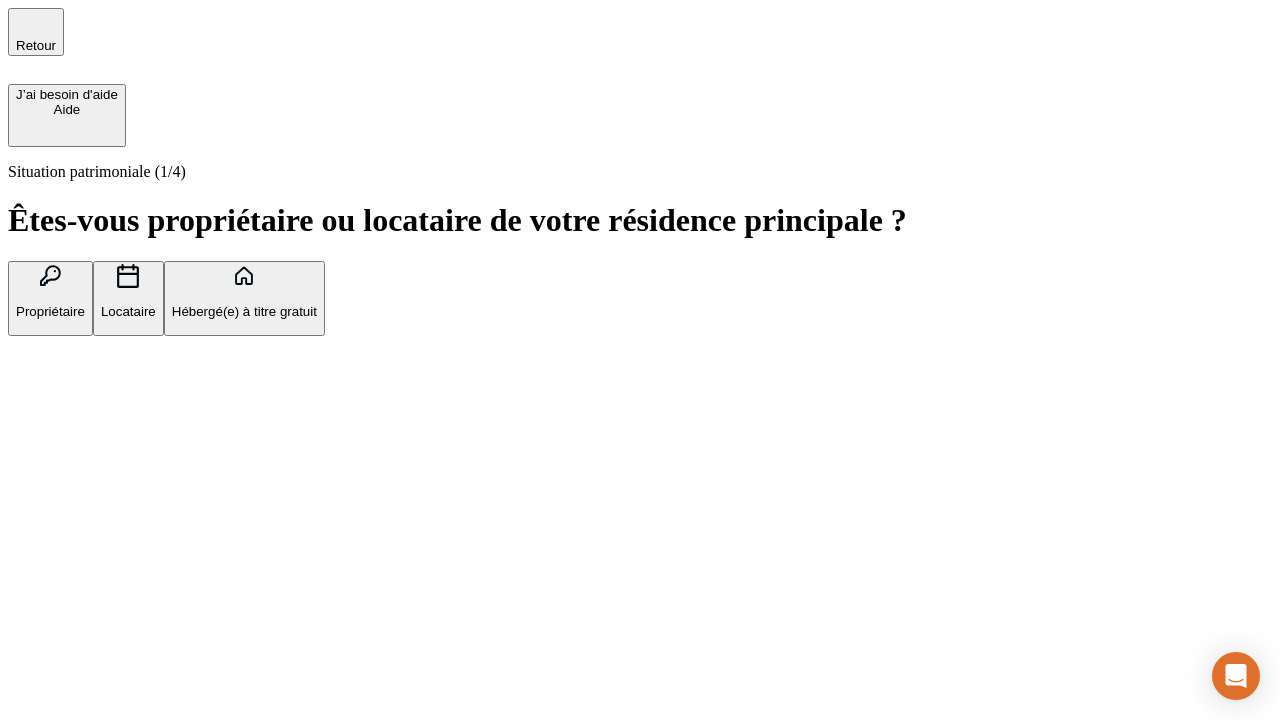 click on "Locataire" at bounding box center [128, 311] 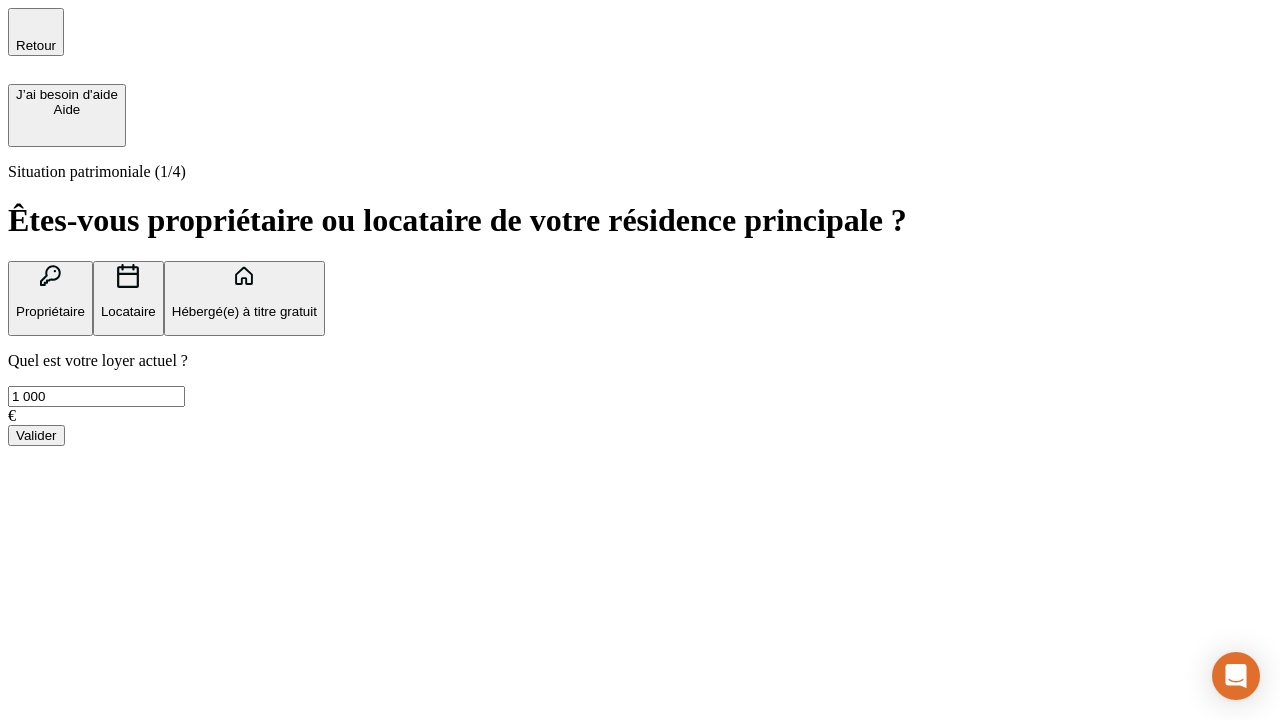 type on "1 000" 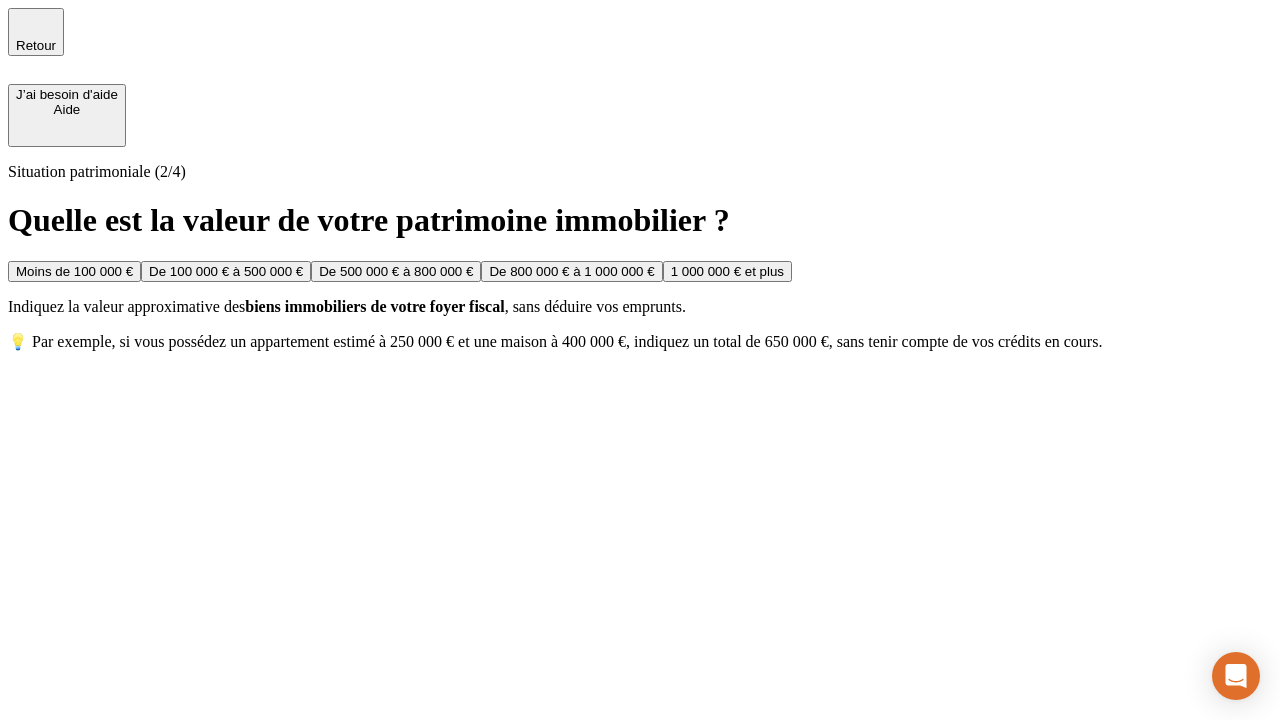 click on "Moins de 100 000 €" at bounding box center (74, 271) 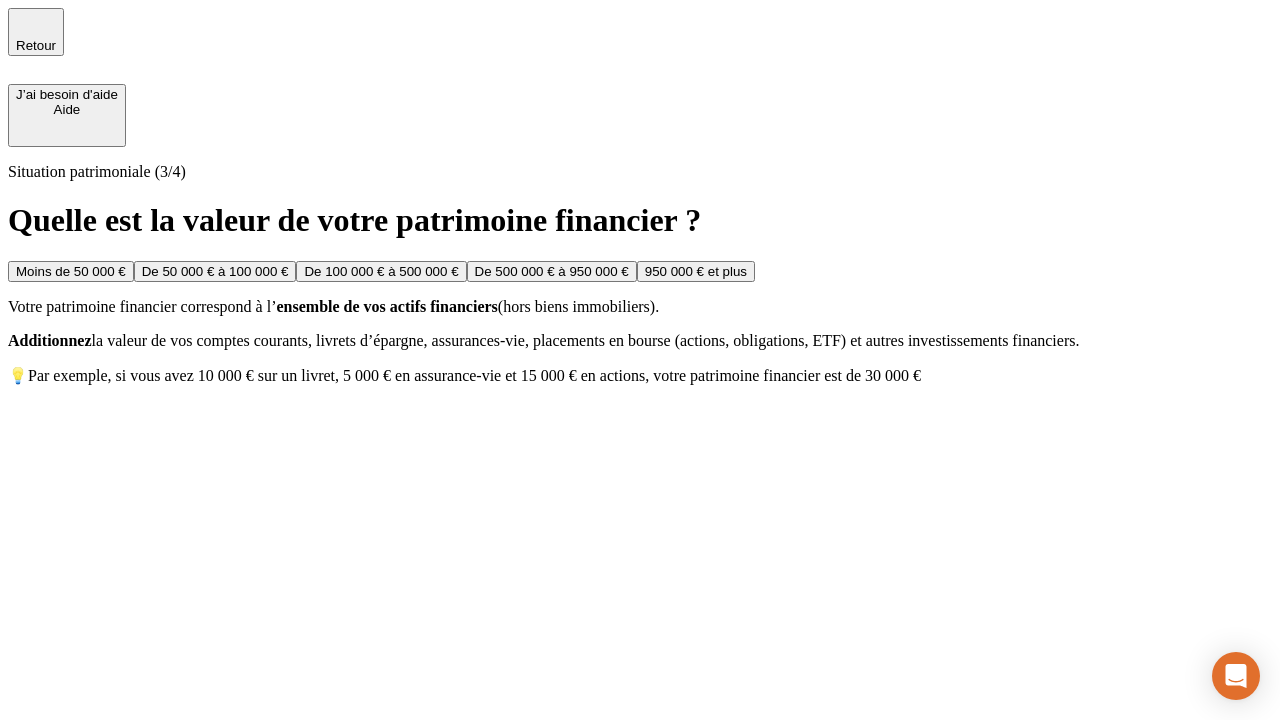 click on "Moins de 50 000 €" at bounding box center (71, 271) 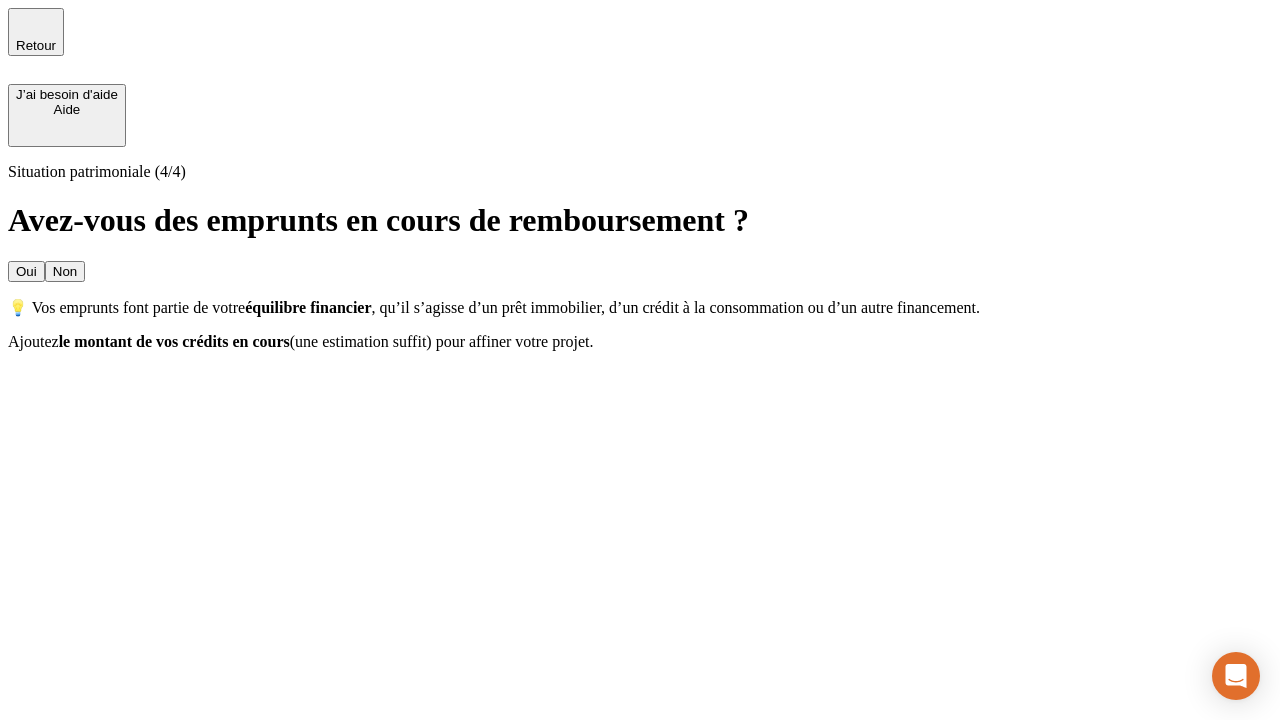 click on "Non" at bounding box center (65, 271) 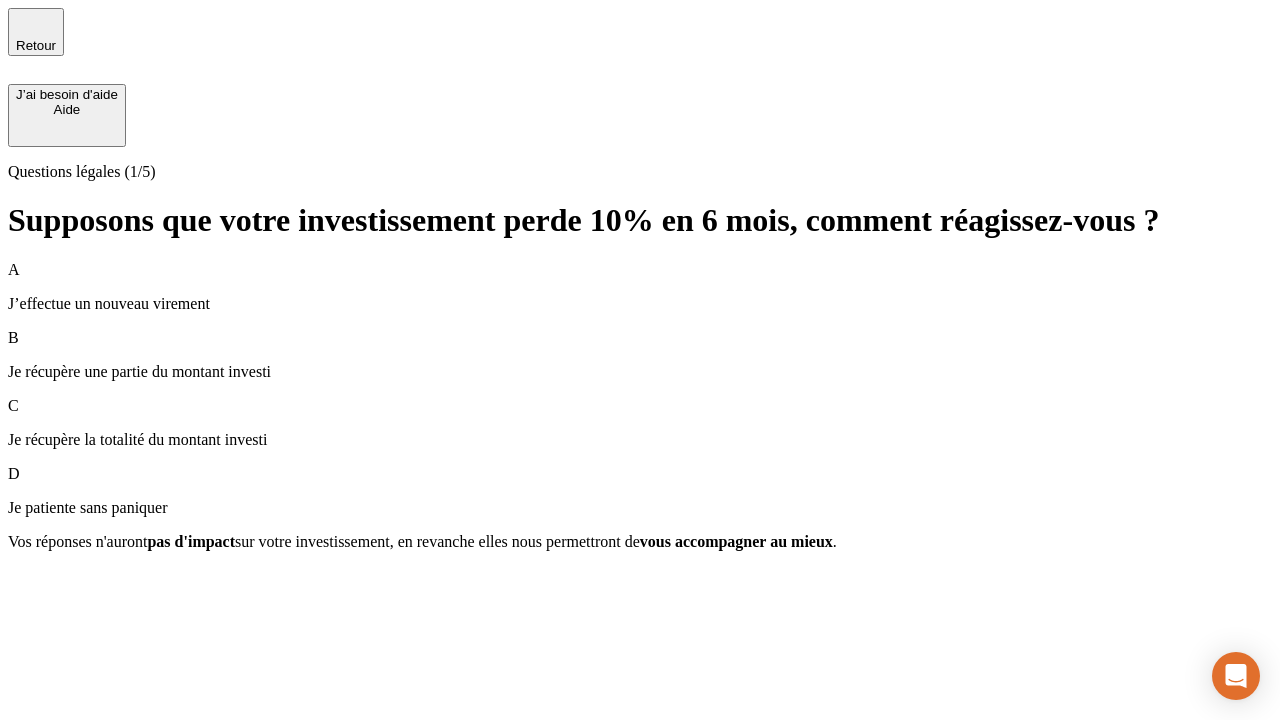 click on "A J’effectue un nouveau virement" at bounding box center (640, 287) 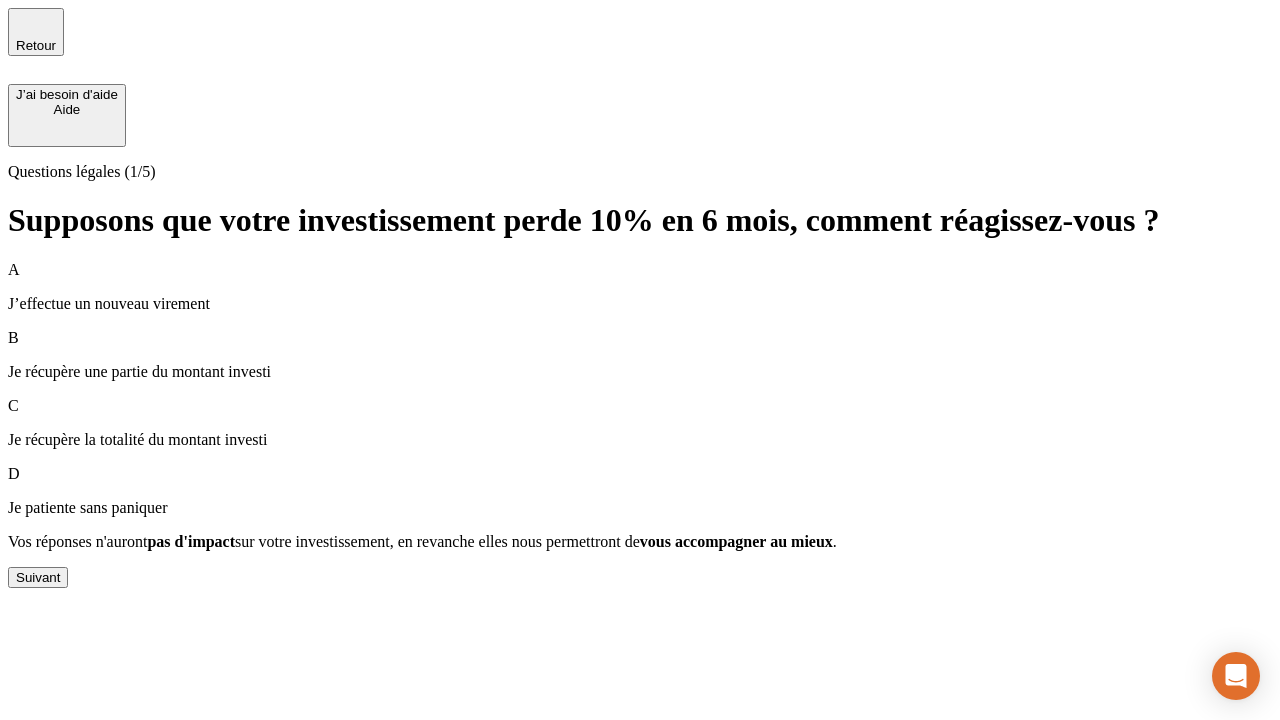 click on "Suivant" at bounding box center [38, 577] 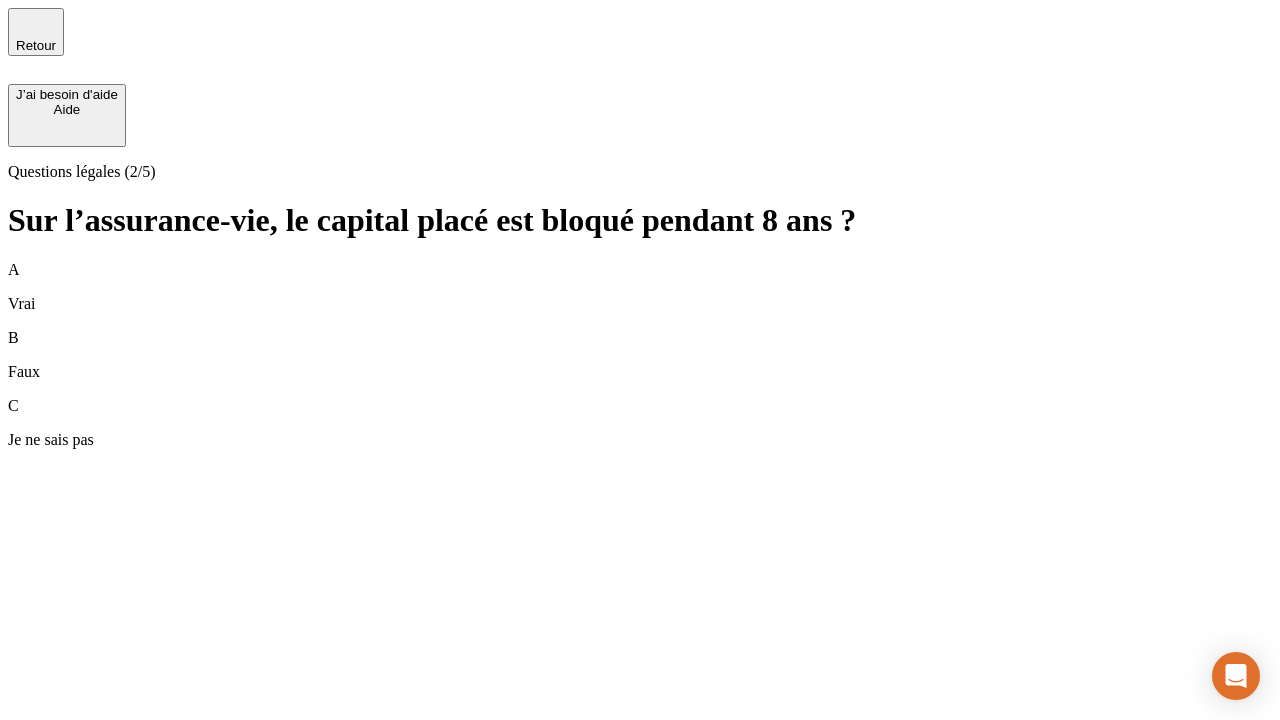 click on "A Vrai" at bounding box center (640, 287) 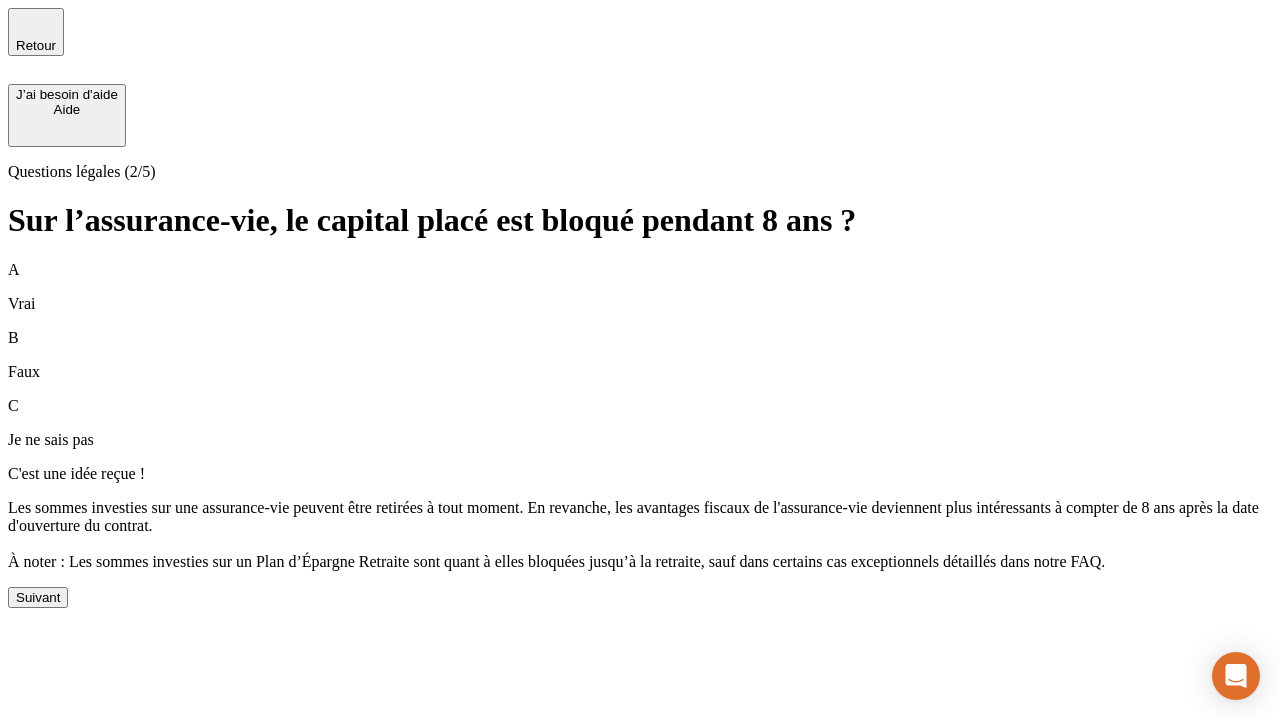click on "Suivant" at bounding box center [38, 597] 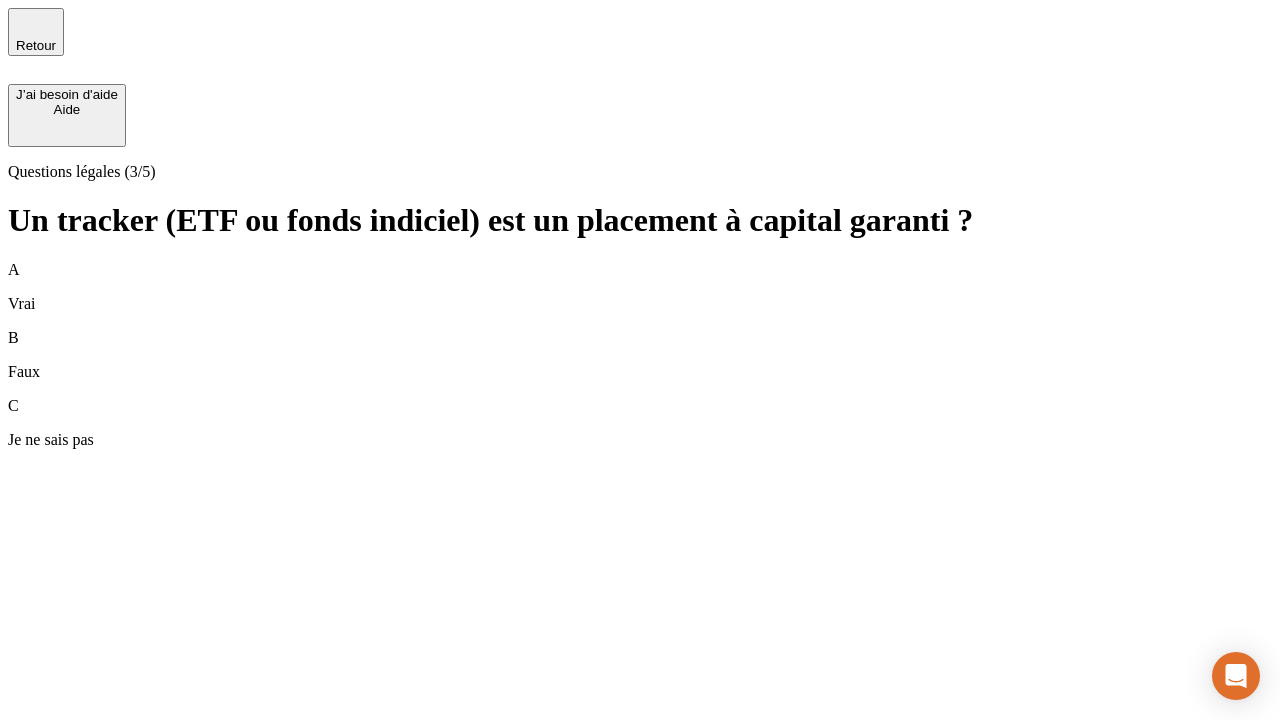 click on "A Vrai" at bounding box center [640, 287] 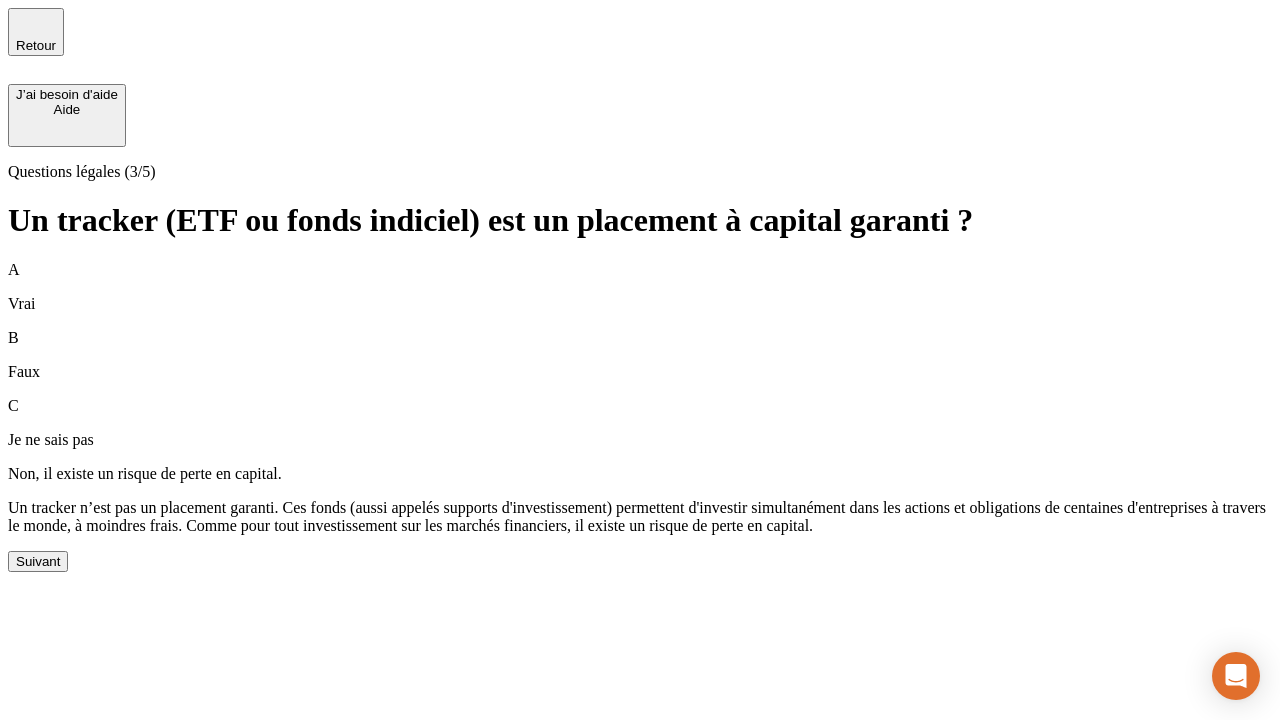 click on "Suivant" at bounding box center [38, 561] 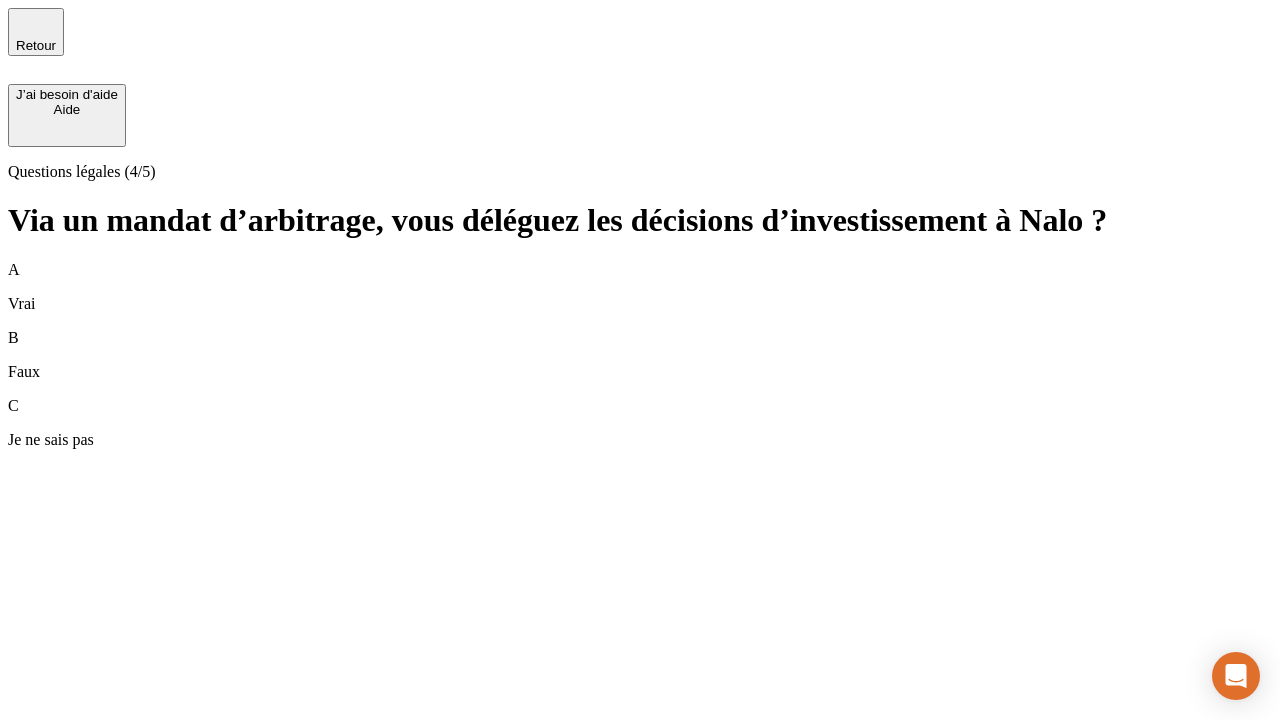 click on "A Vrai" at bounding box center [640, 287] 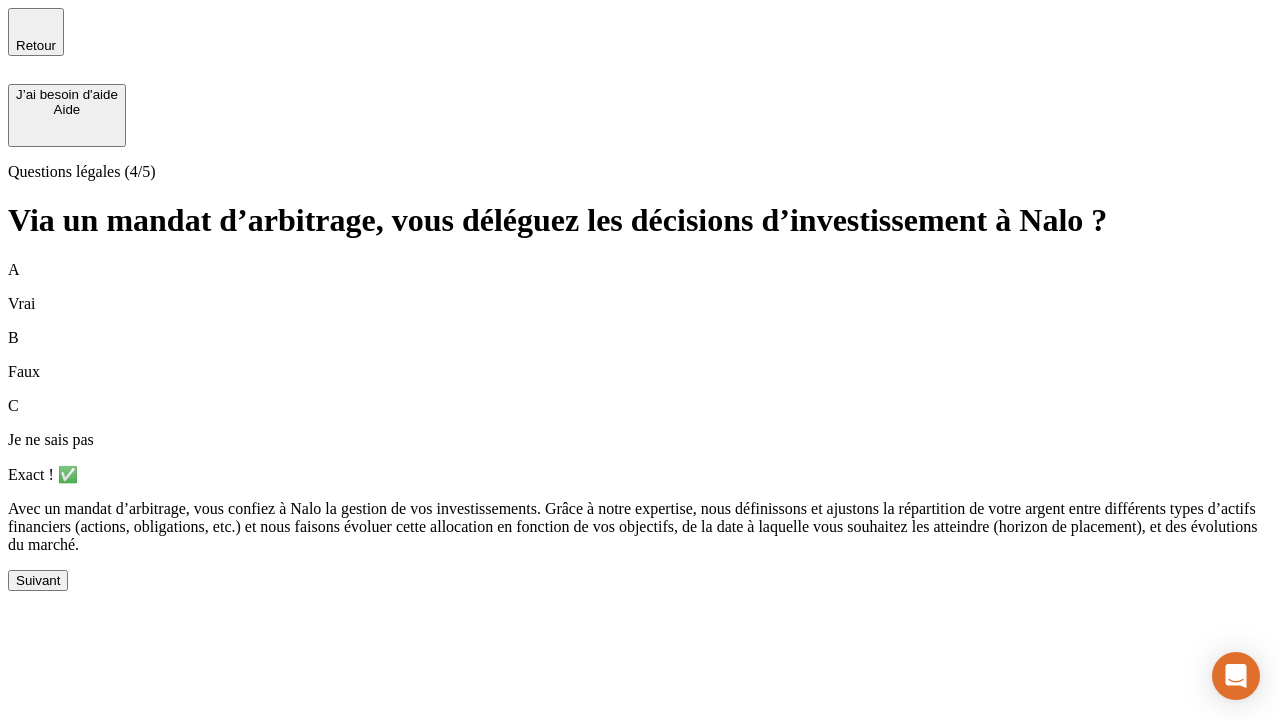 click on "Suivant" at bounding box center [38, 580] 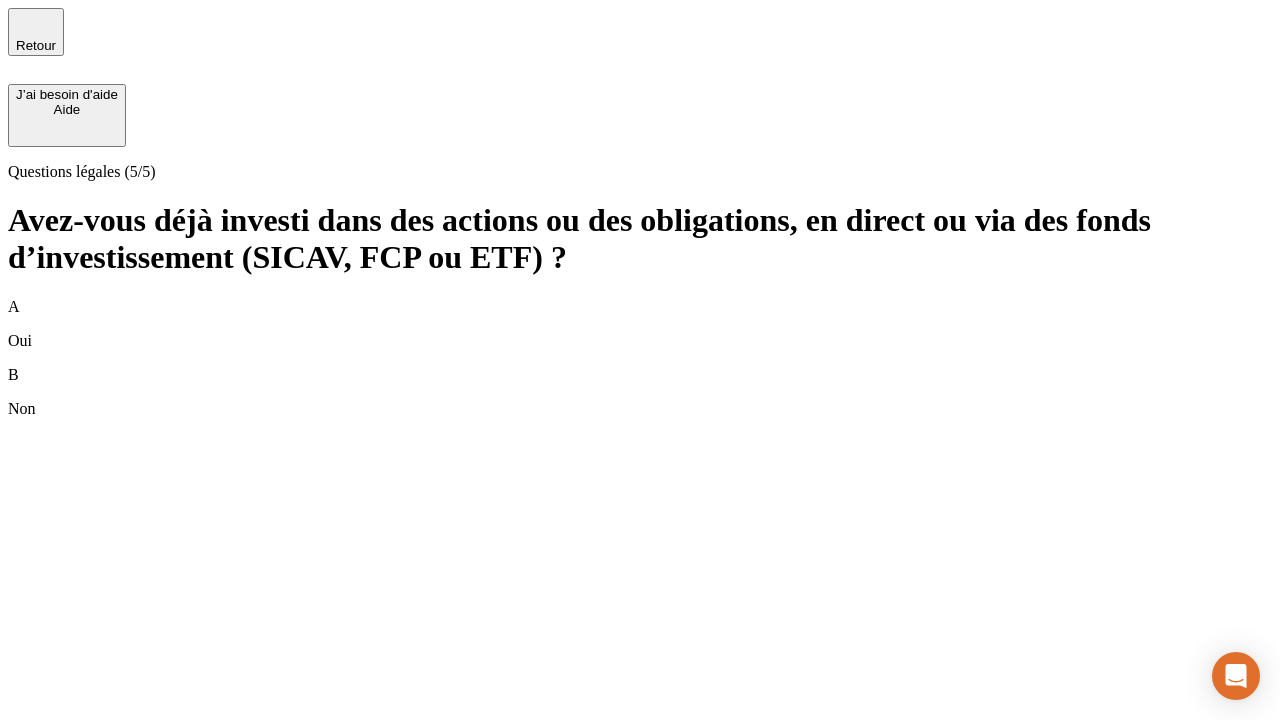 click on "B Non" at bounding box center (640, 392) 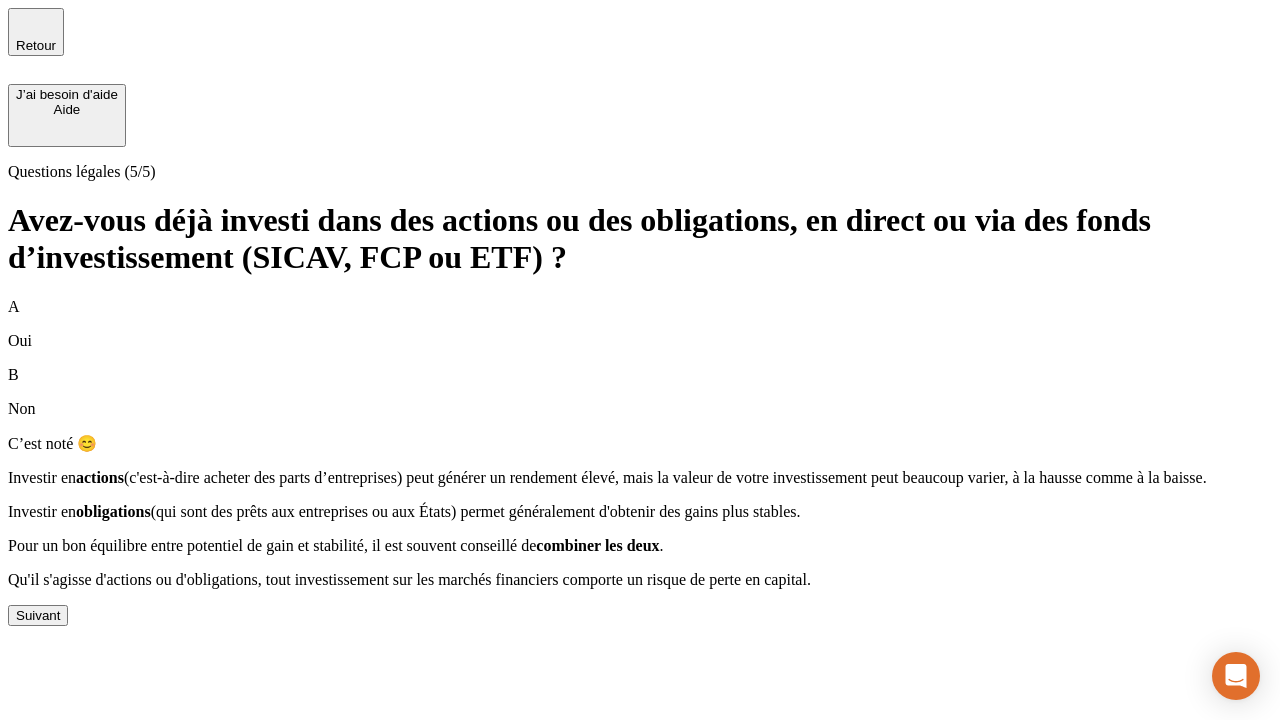 click on "Suivant" at bounding box center (38, 615) 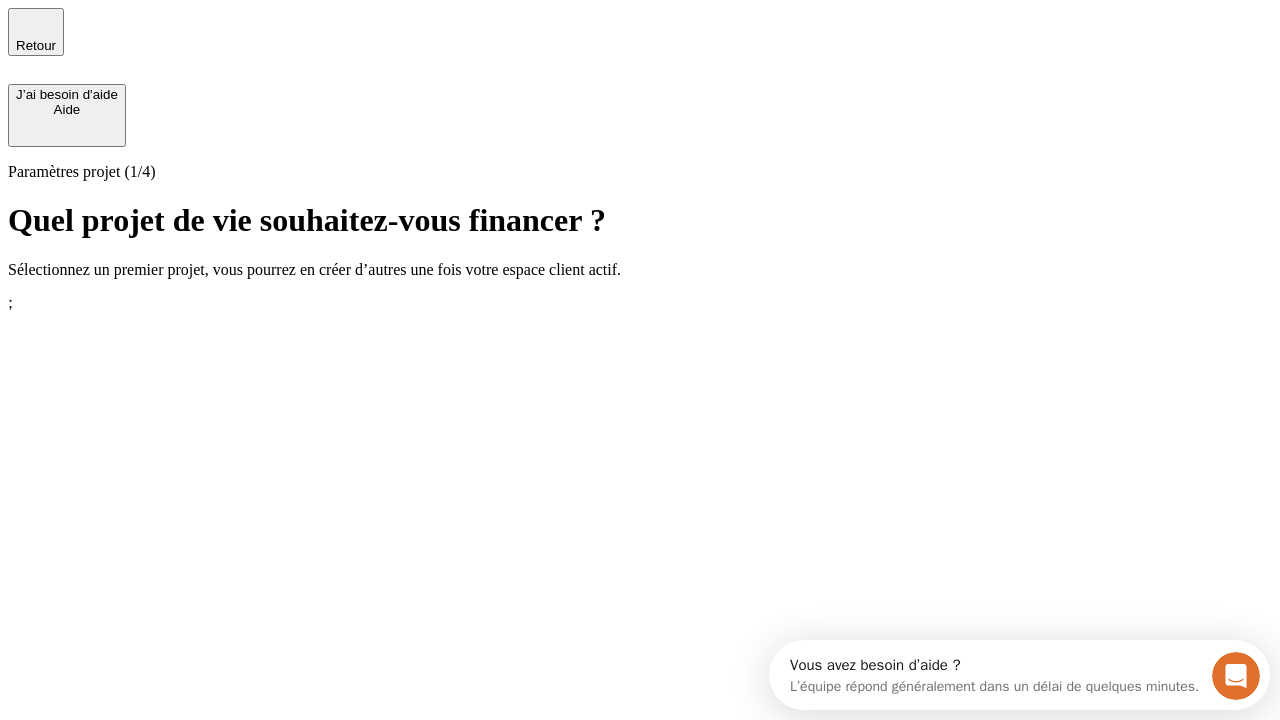 scroll, scrollTop: 0, scrollLeft: 0, axis: both 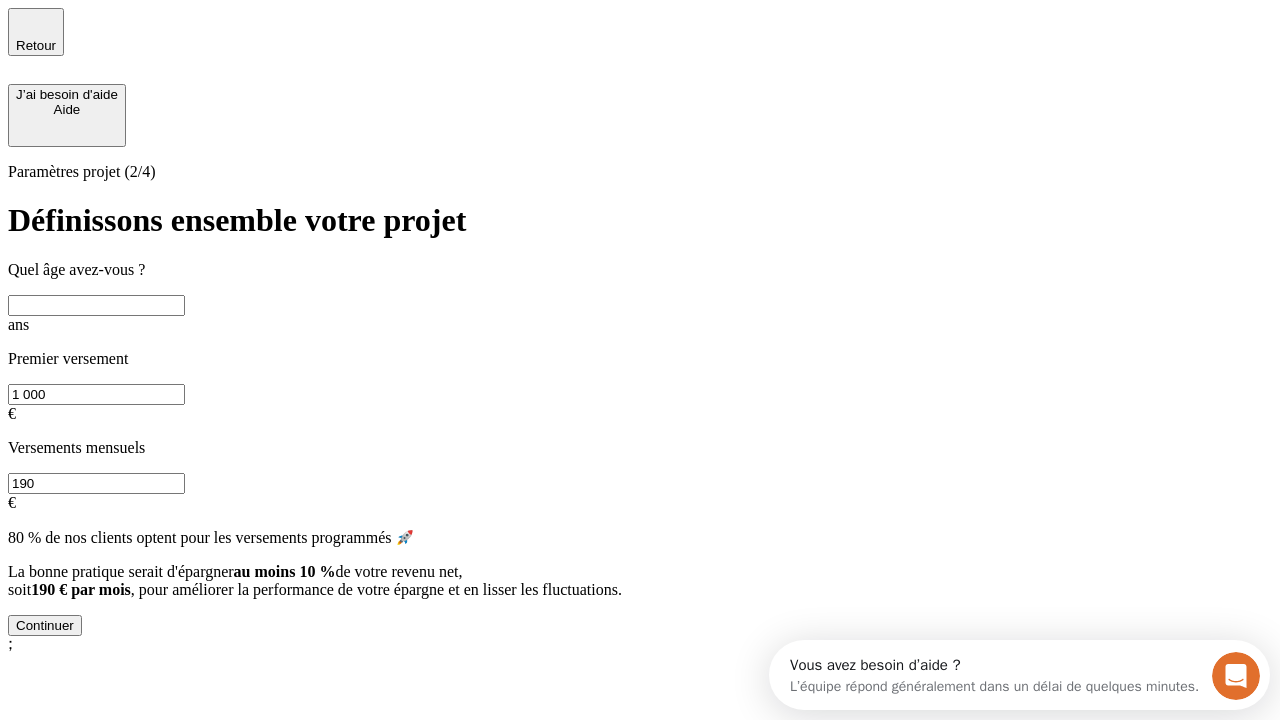 click at bounding box center (96, 305) 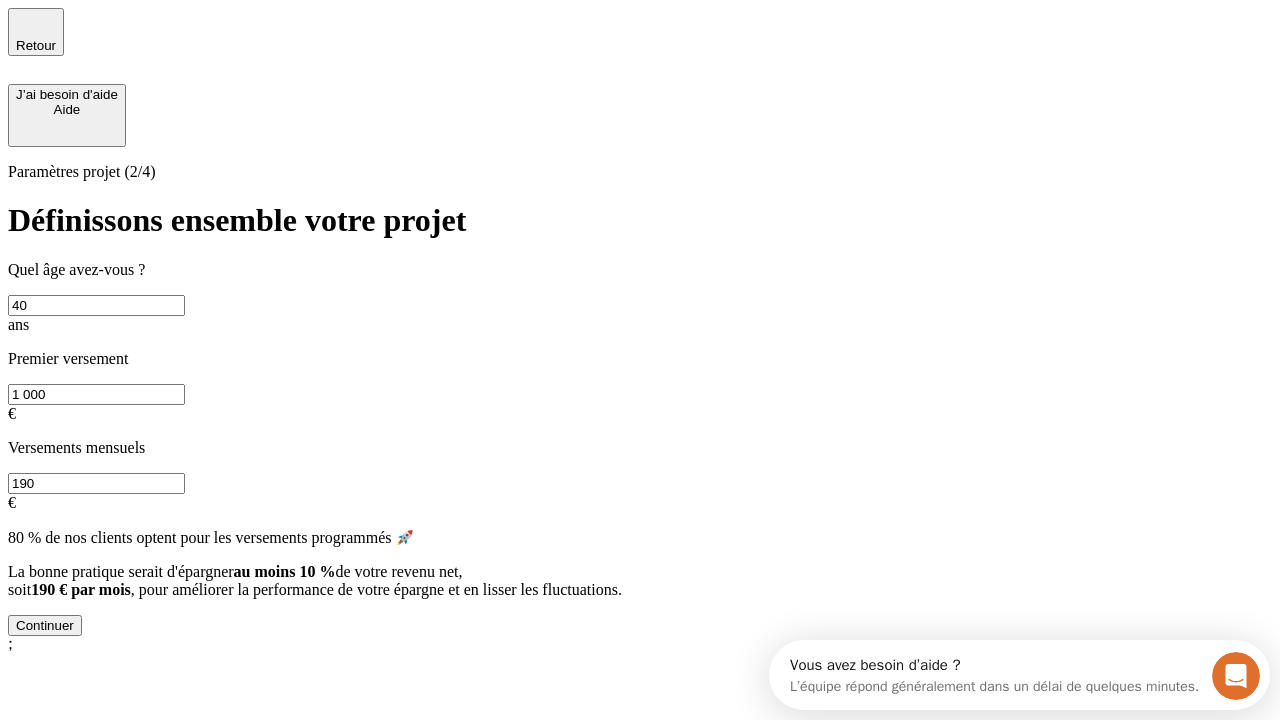 type on "40" 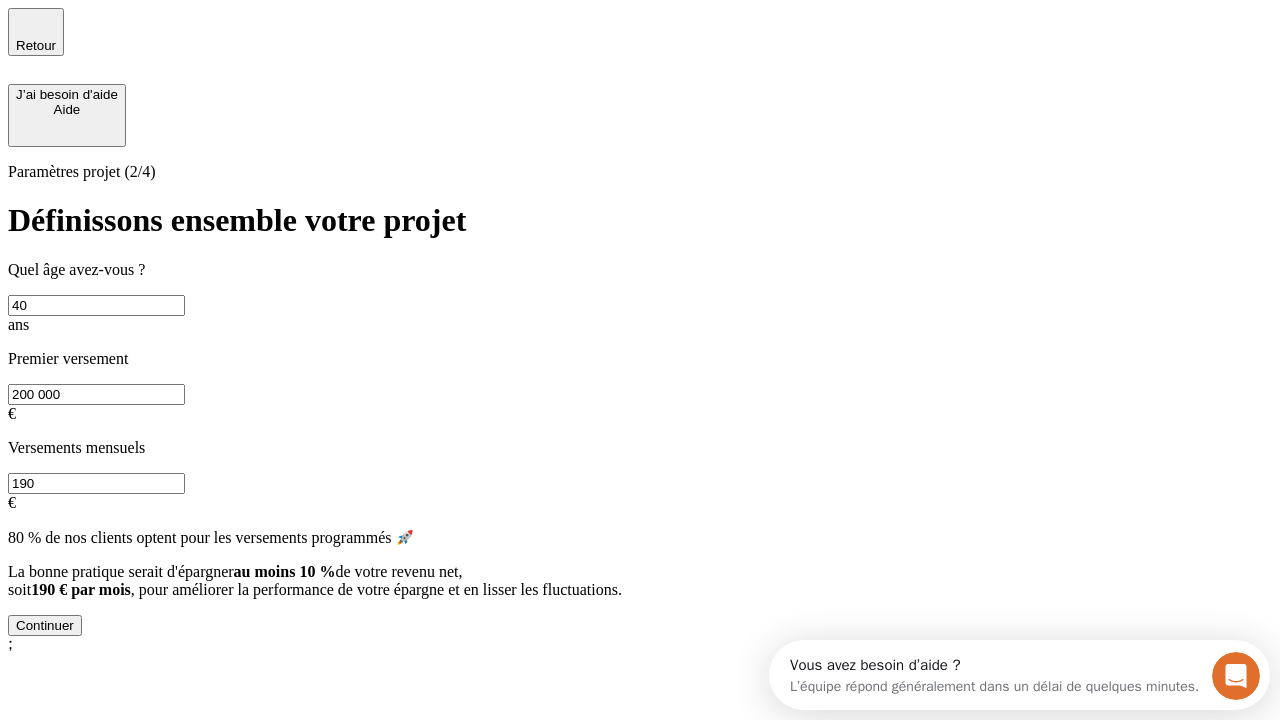 type on "200 000" 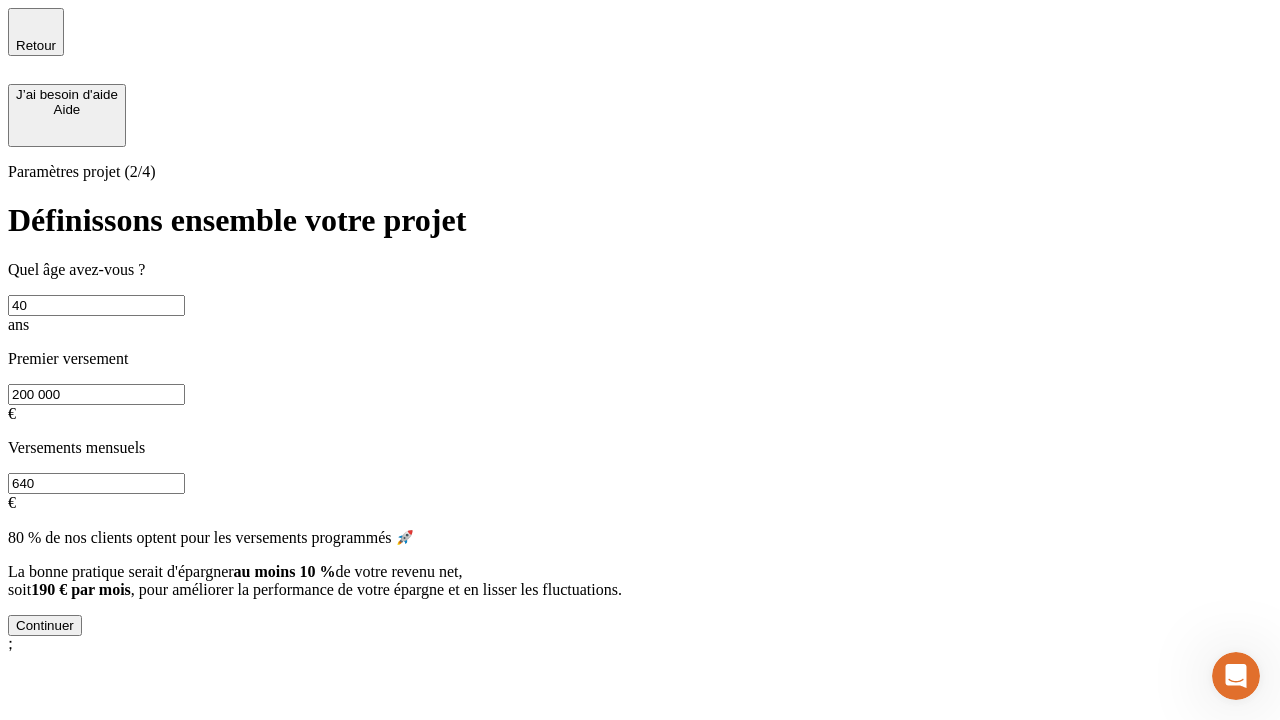 type on "640" 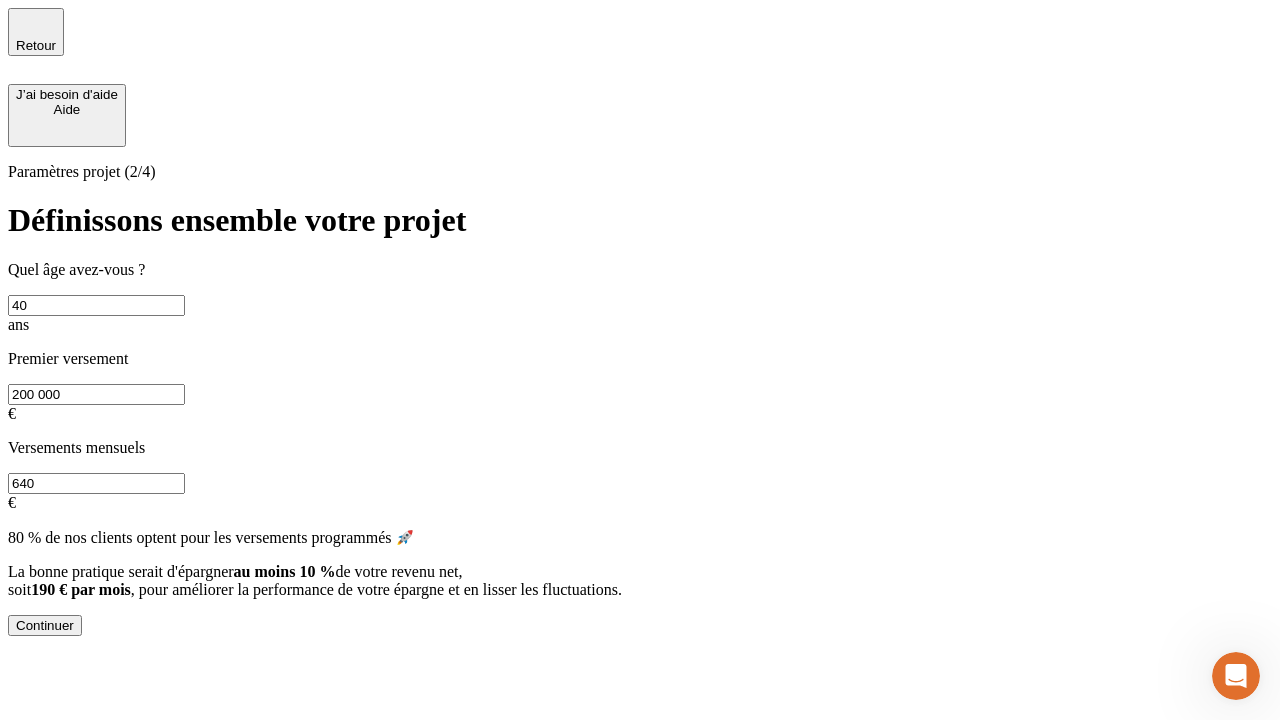 scroll, scrollTop: 0, scrollLeft: 0, axis: both 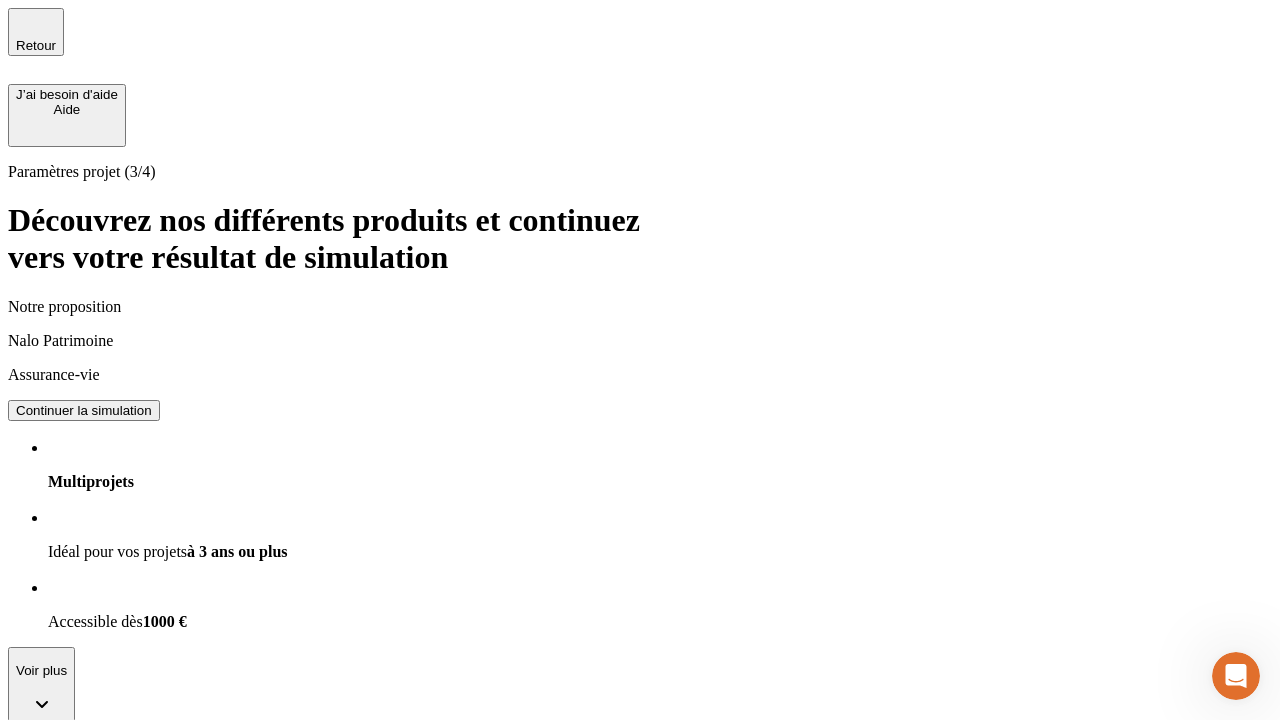 click on "Continuer la simulation" at bounding box center [84, 410] 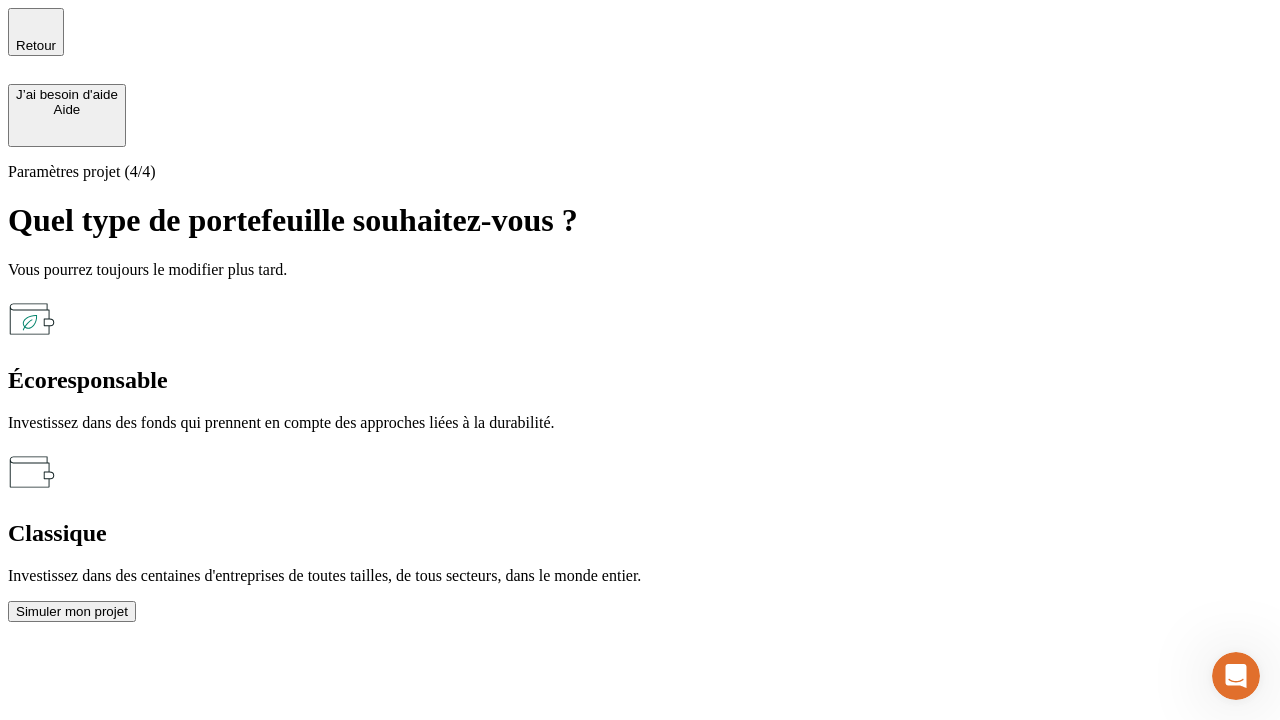 click on "Classique" at bounding box center [640, 533] 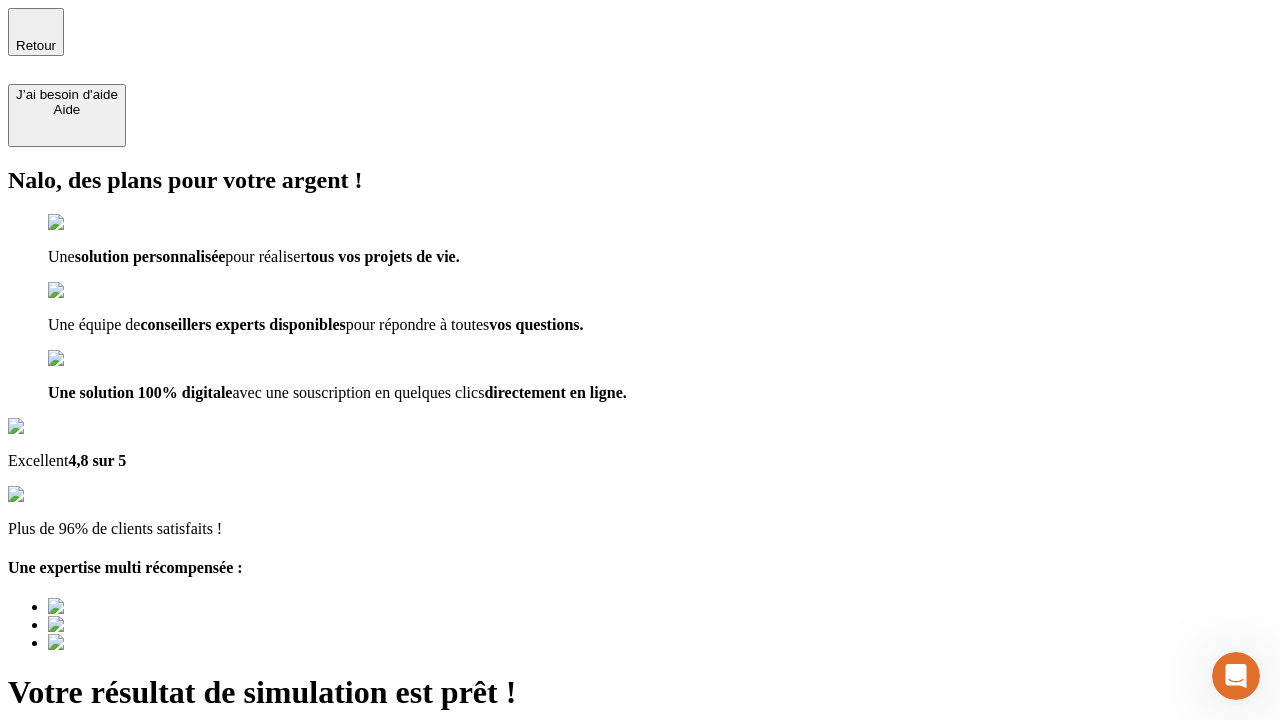 click on "Découvrir ma simulation" at bounding box center (87, 797) 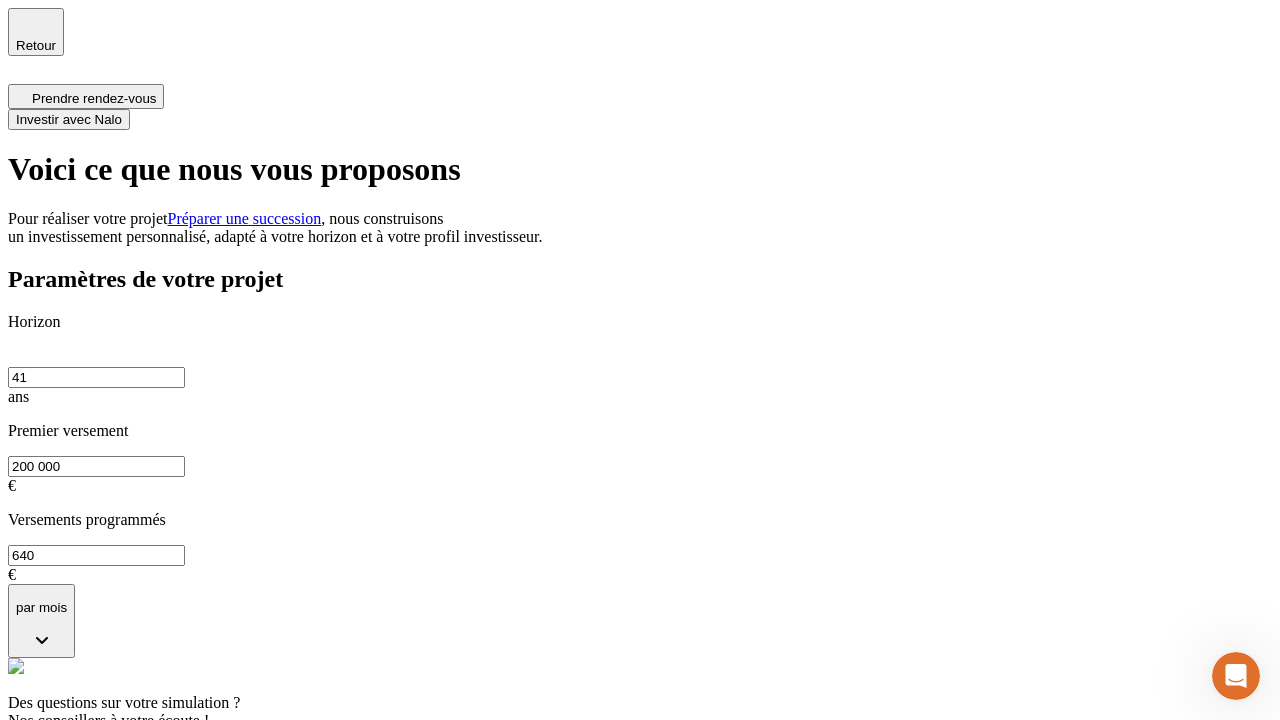 click on "Investir avec Nalo" at bounding box center [69, 119] 